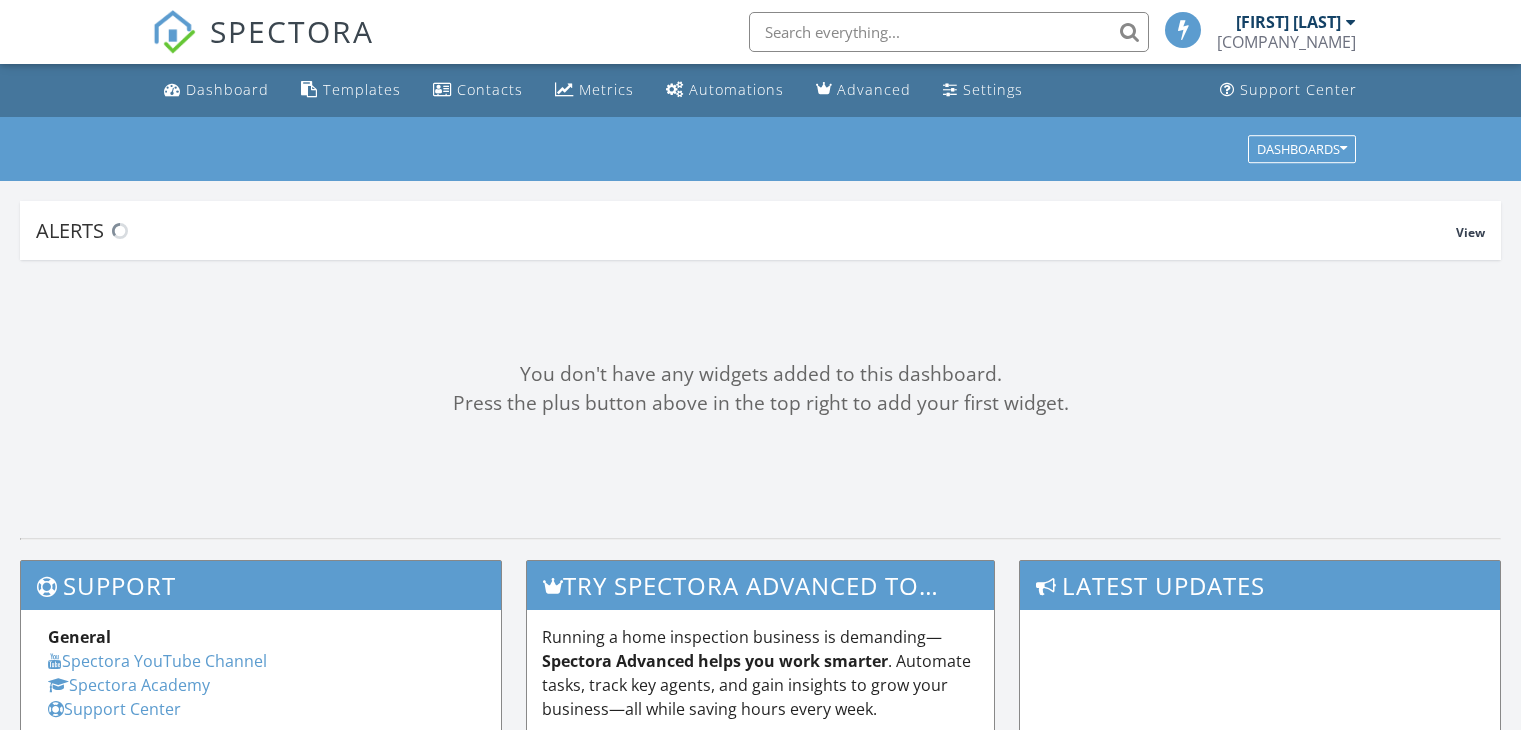 scroll, scrollTop: 0, scrollLeft: 0, axis: both 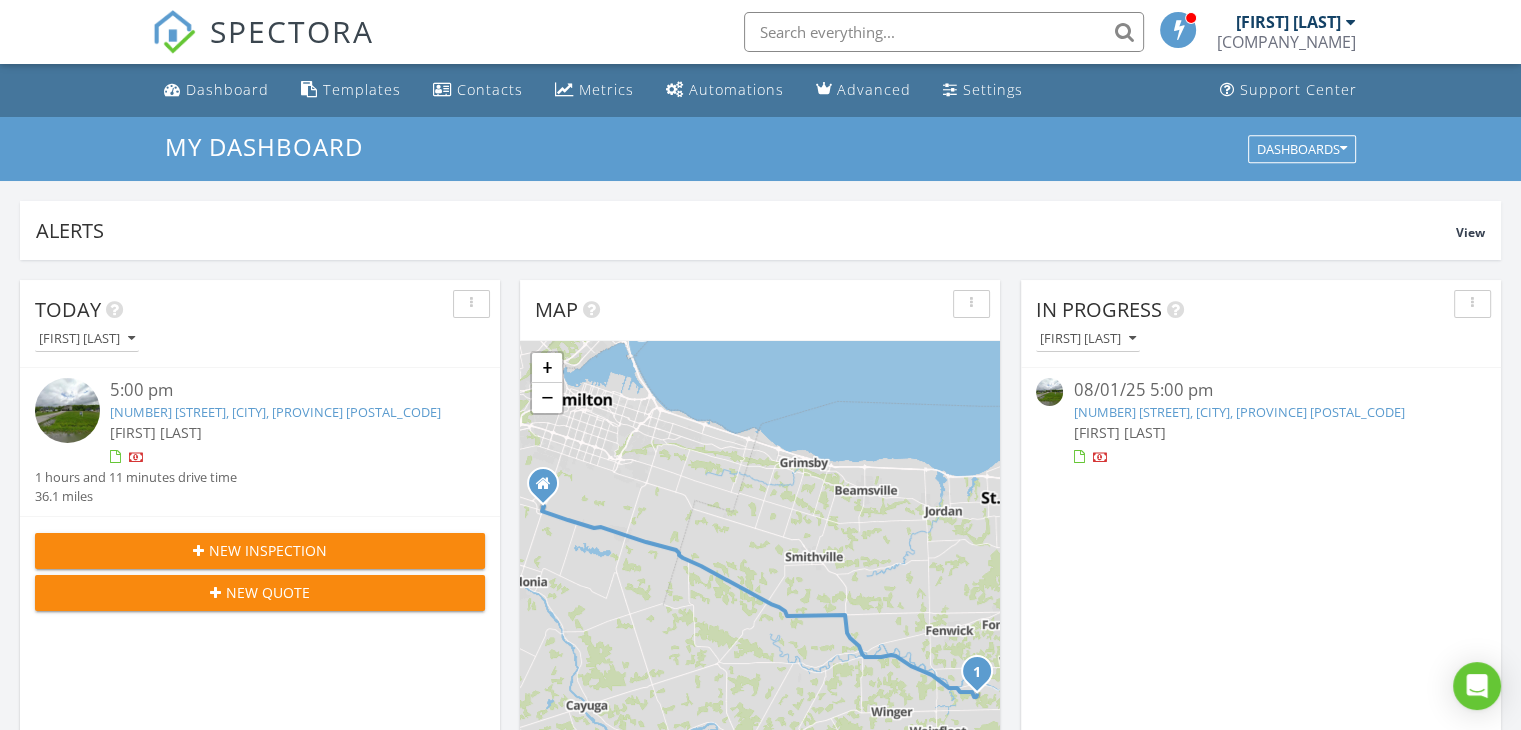click on "[FIRST] [LAST]" at bounding box center (279, 432) 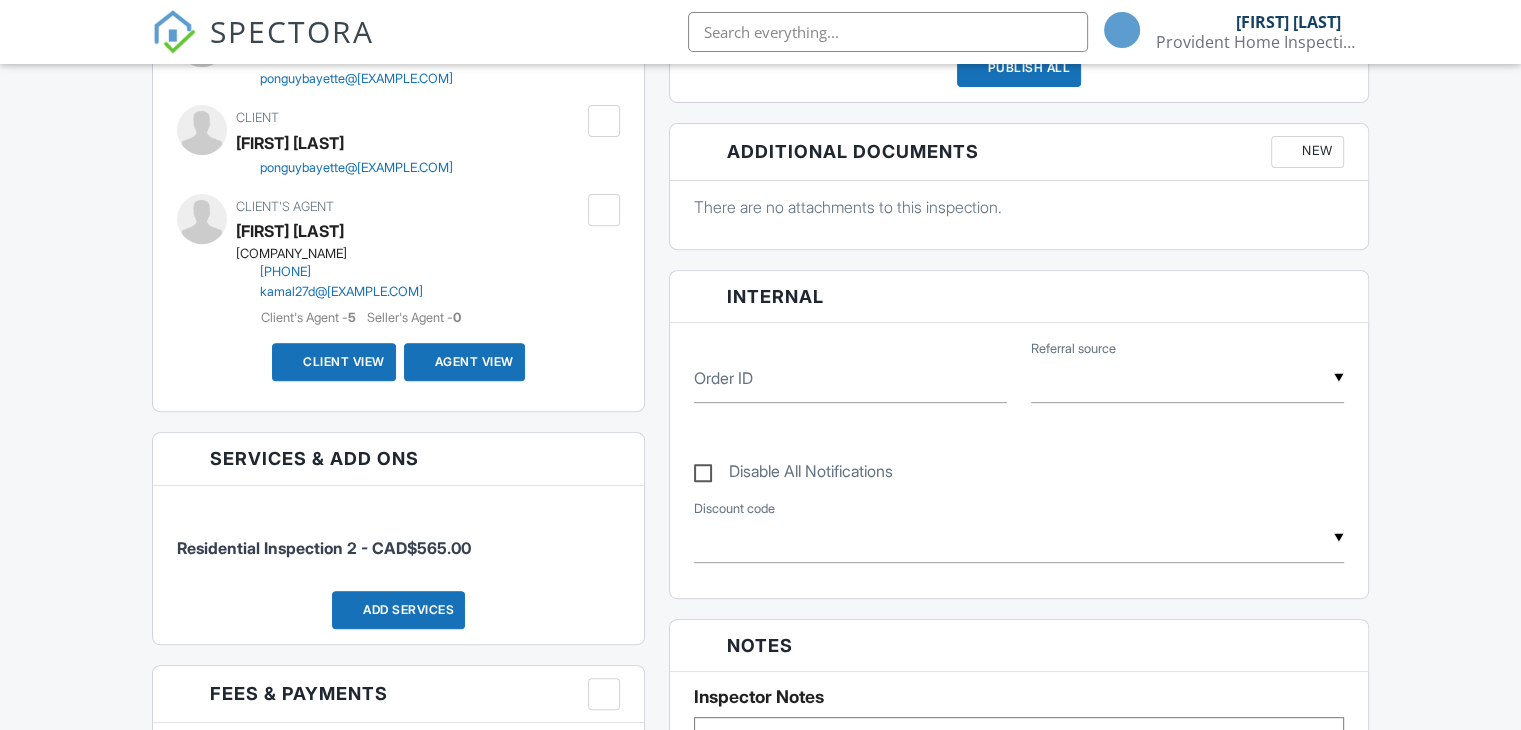 scroll, scrollTop: 1786, scrollLeft: 0, axis: vertical 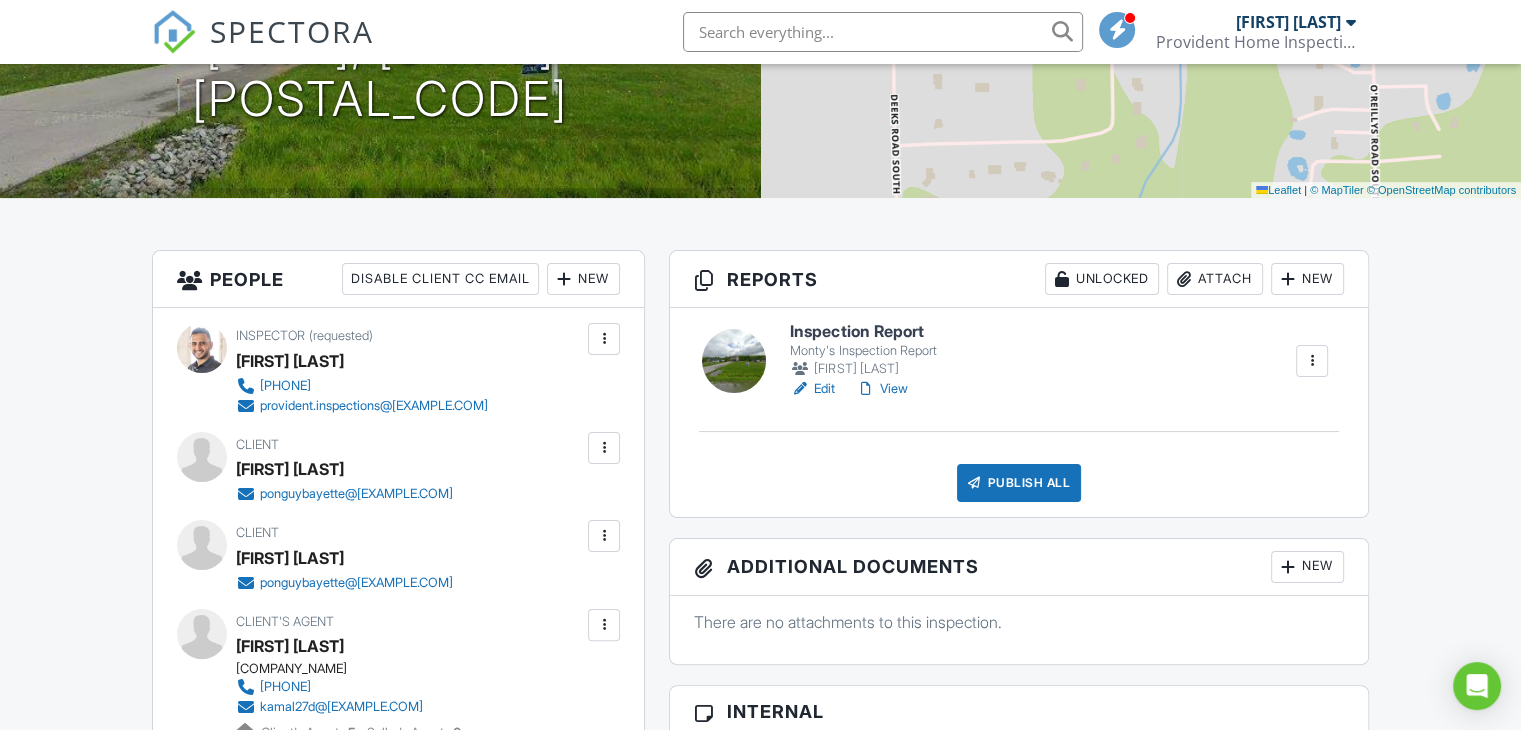 click on "Edit" at bounding box center (812, 389) 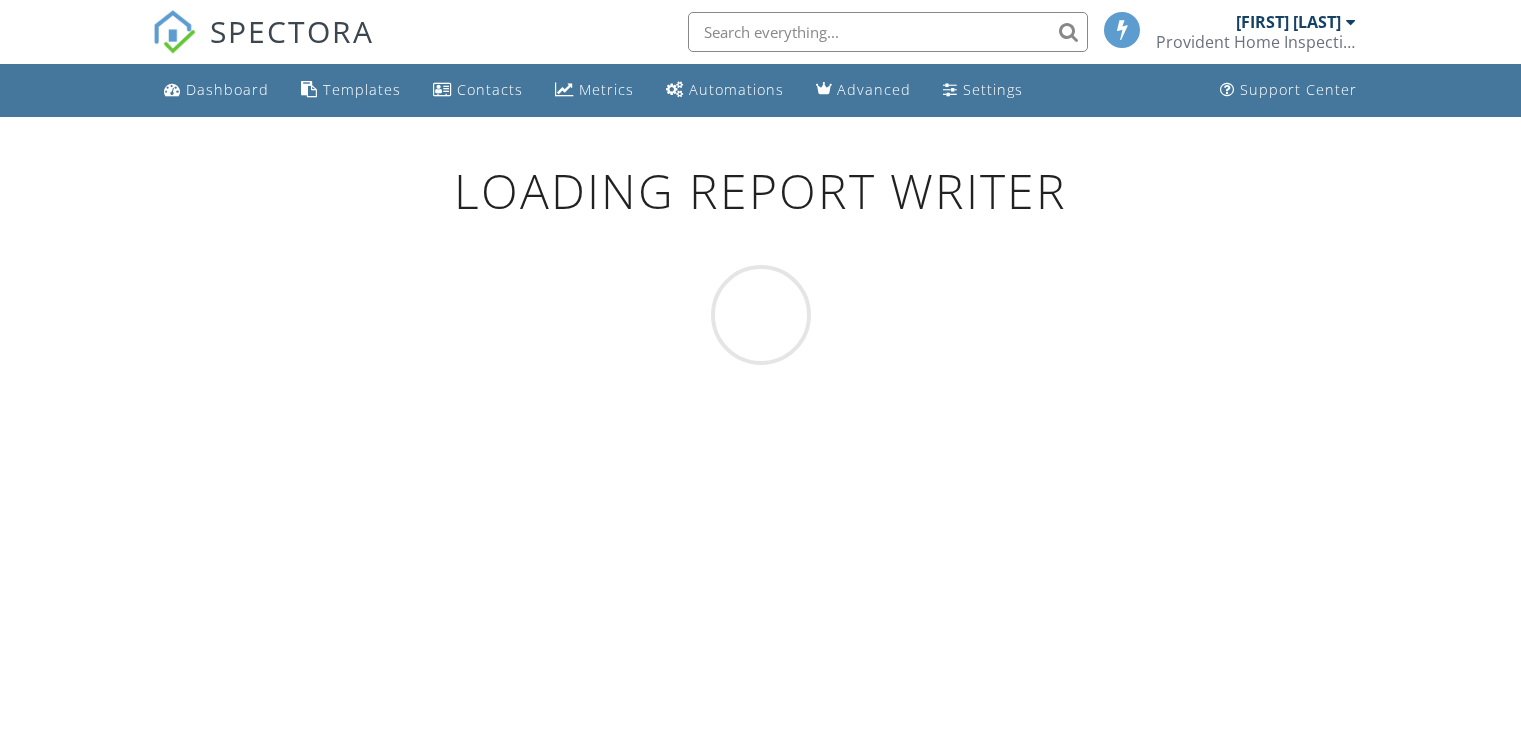 scroll, scrollTop: 0, scrollLeft: 0, axis: both 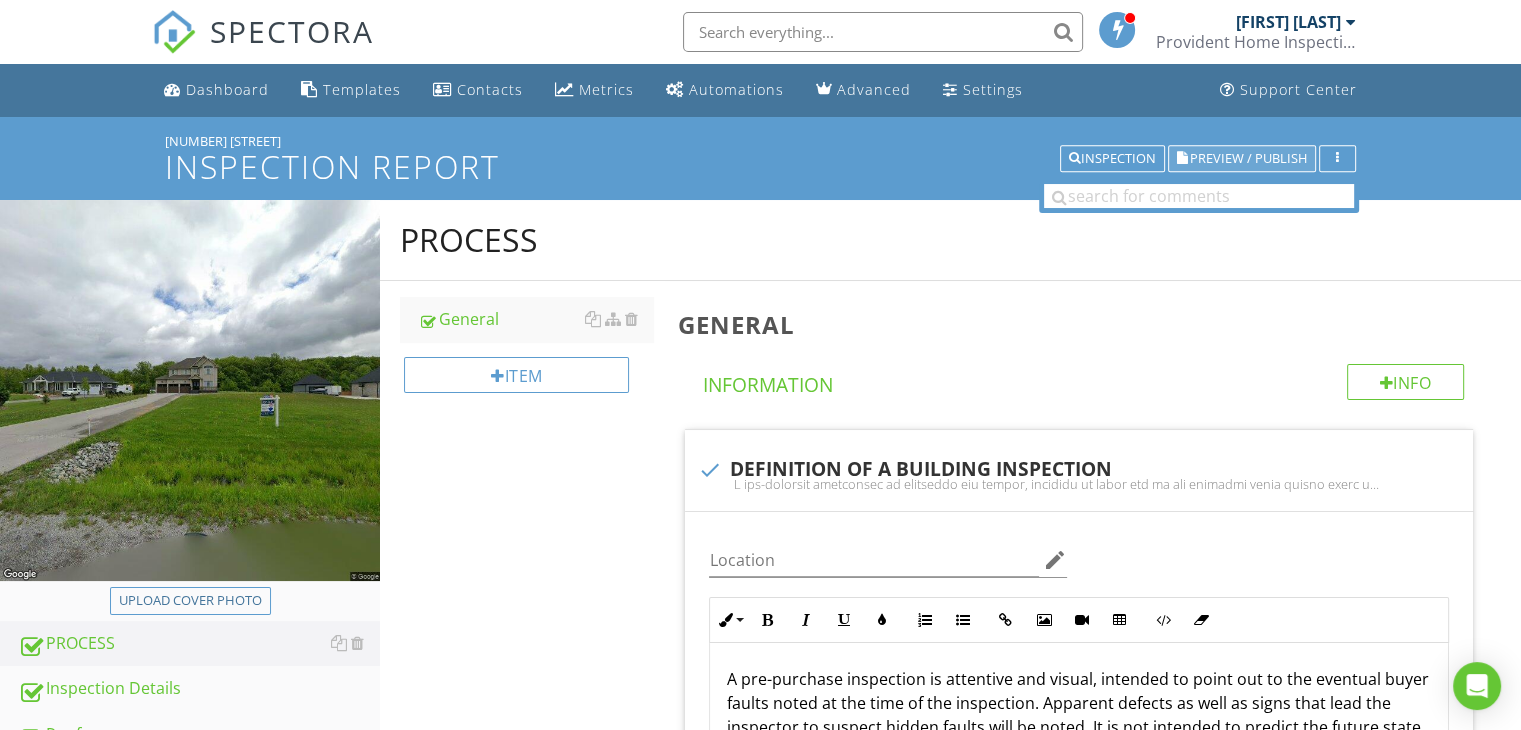 click on "Preview / Publish" at bounding box center [1248, 158] 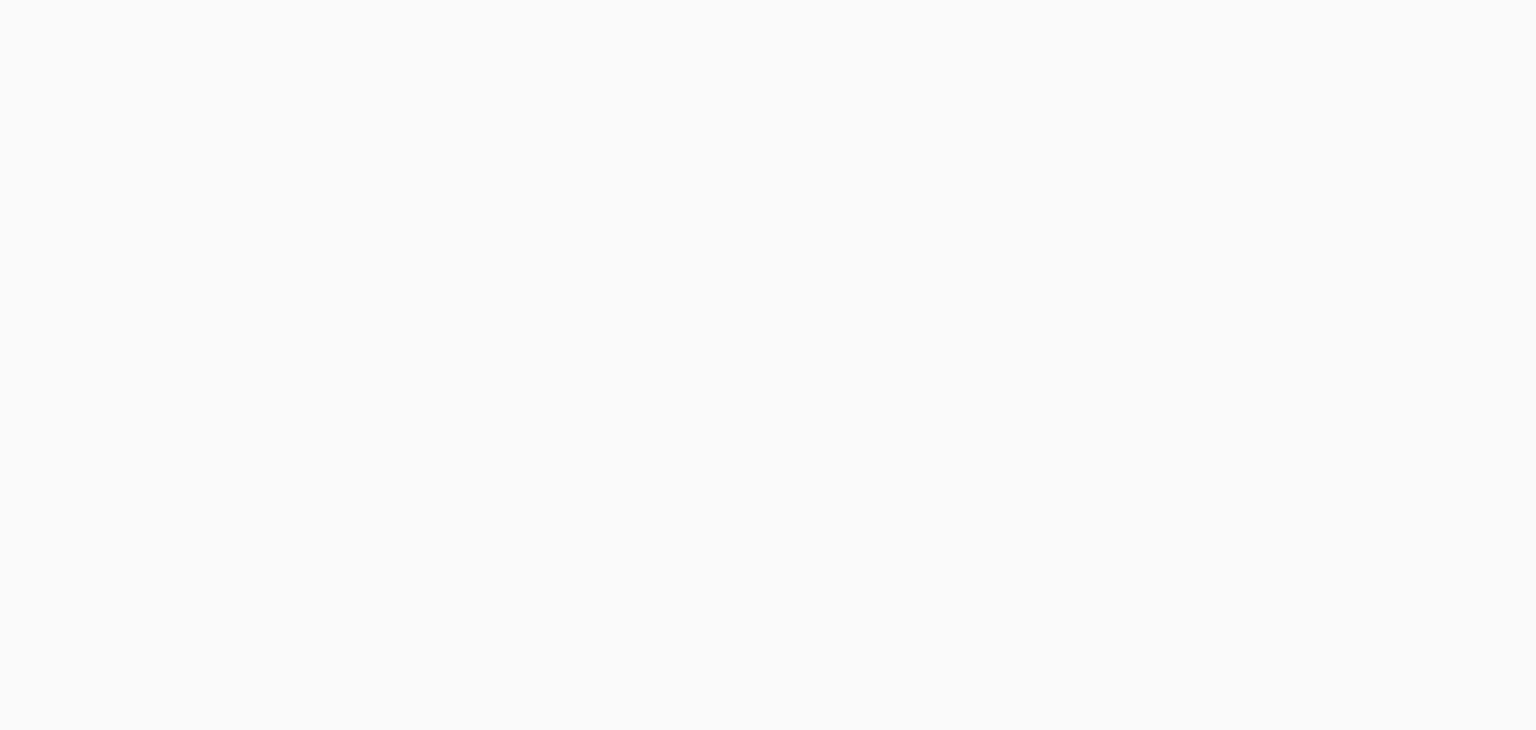 scroll, scrollTop: 0, scrollLeft: 0, axis: both 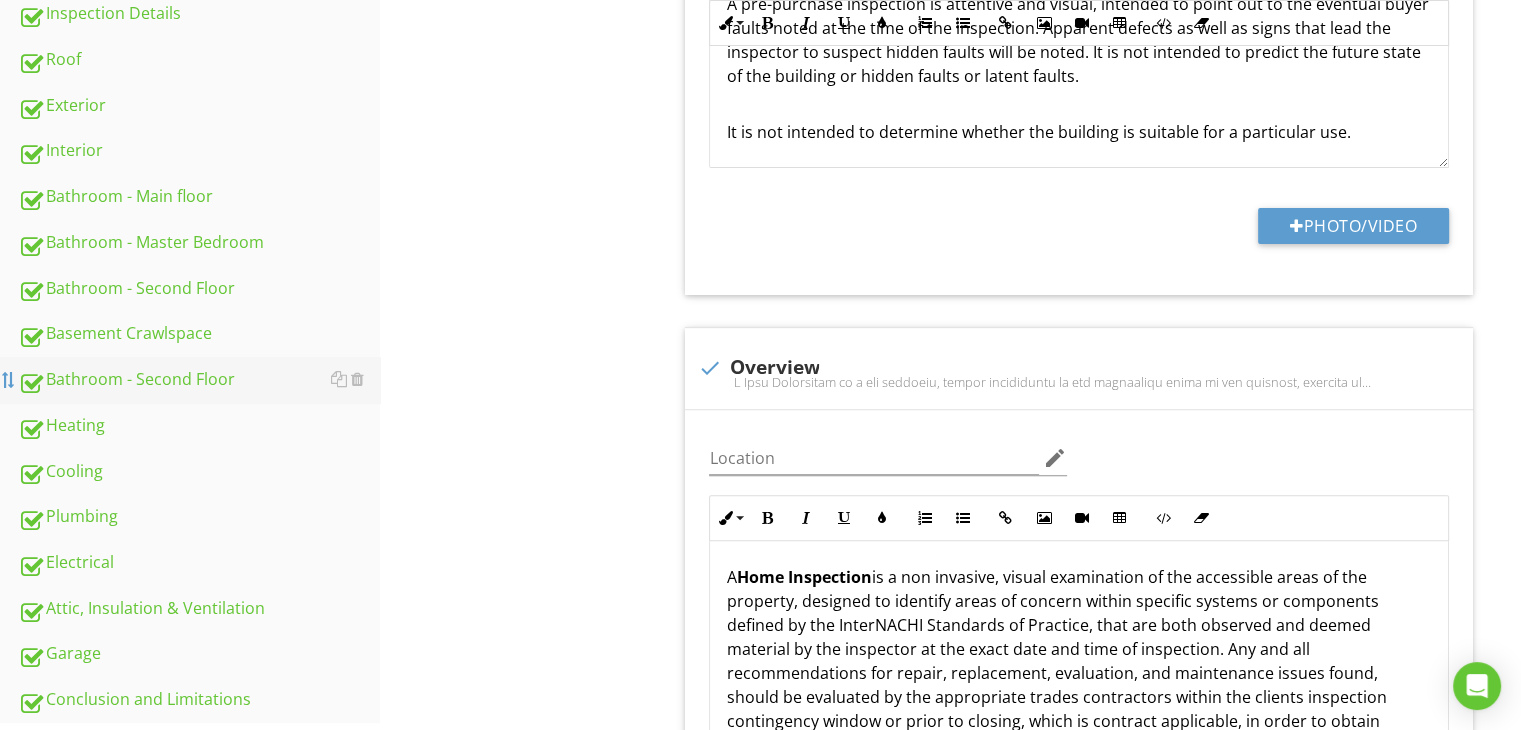 type 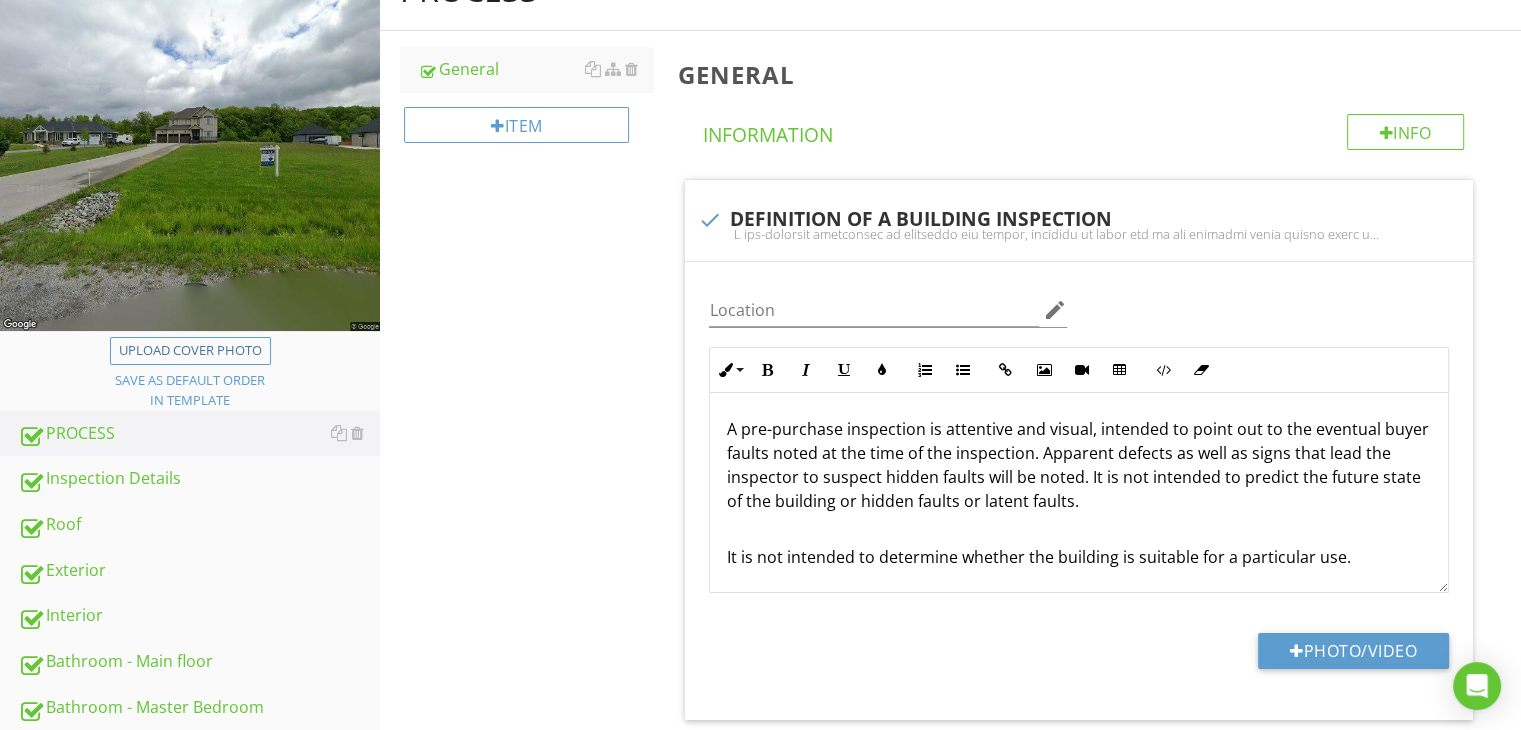 scroll, scrollTop: 0, scrollLeft: 0, axis: both 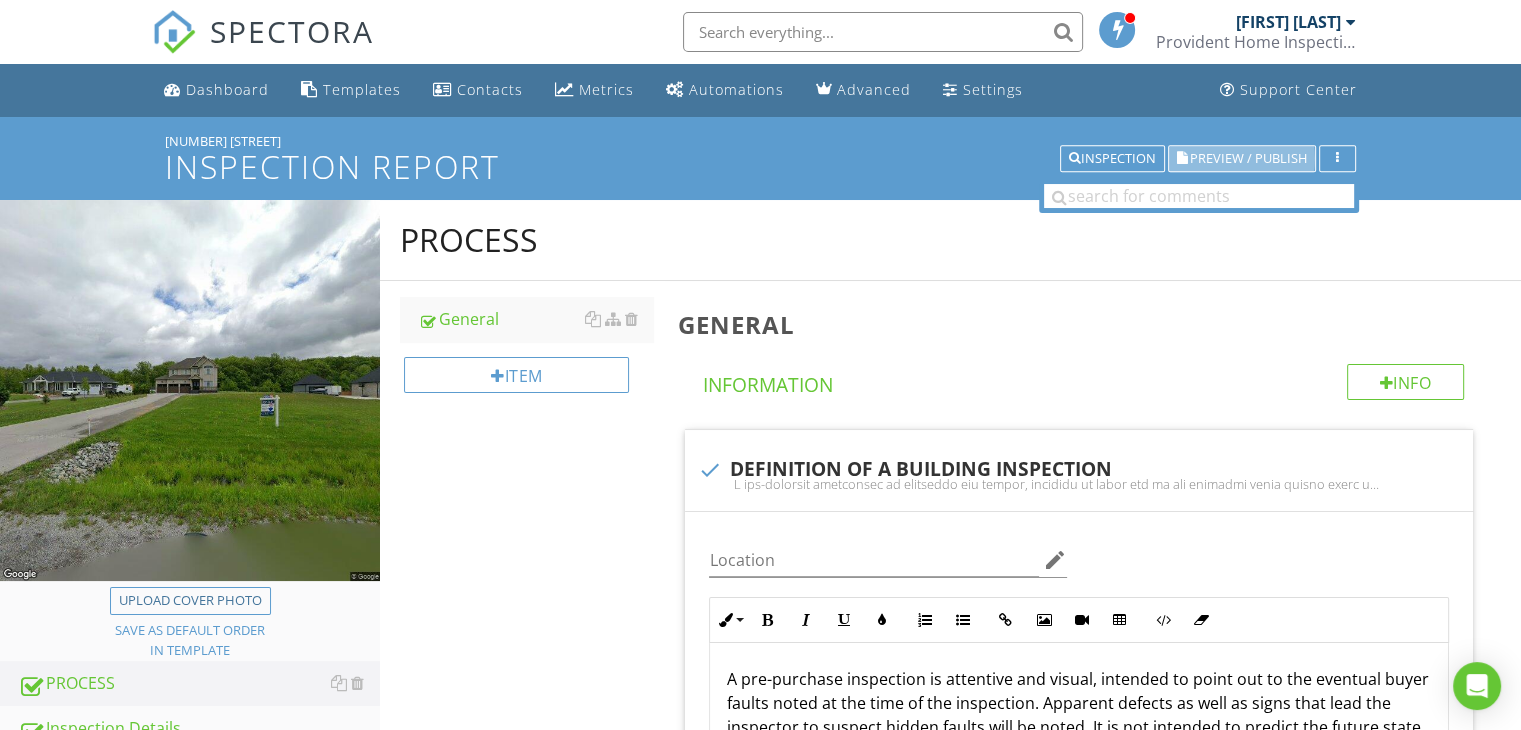 click on "Preview / Publish" at bounding box center [1248, 158] 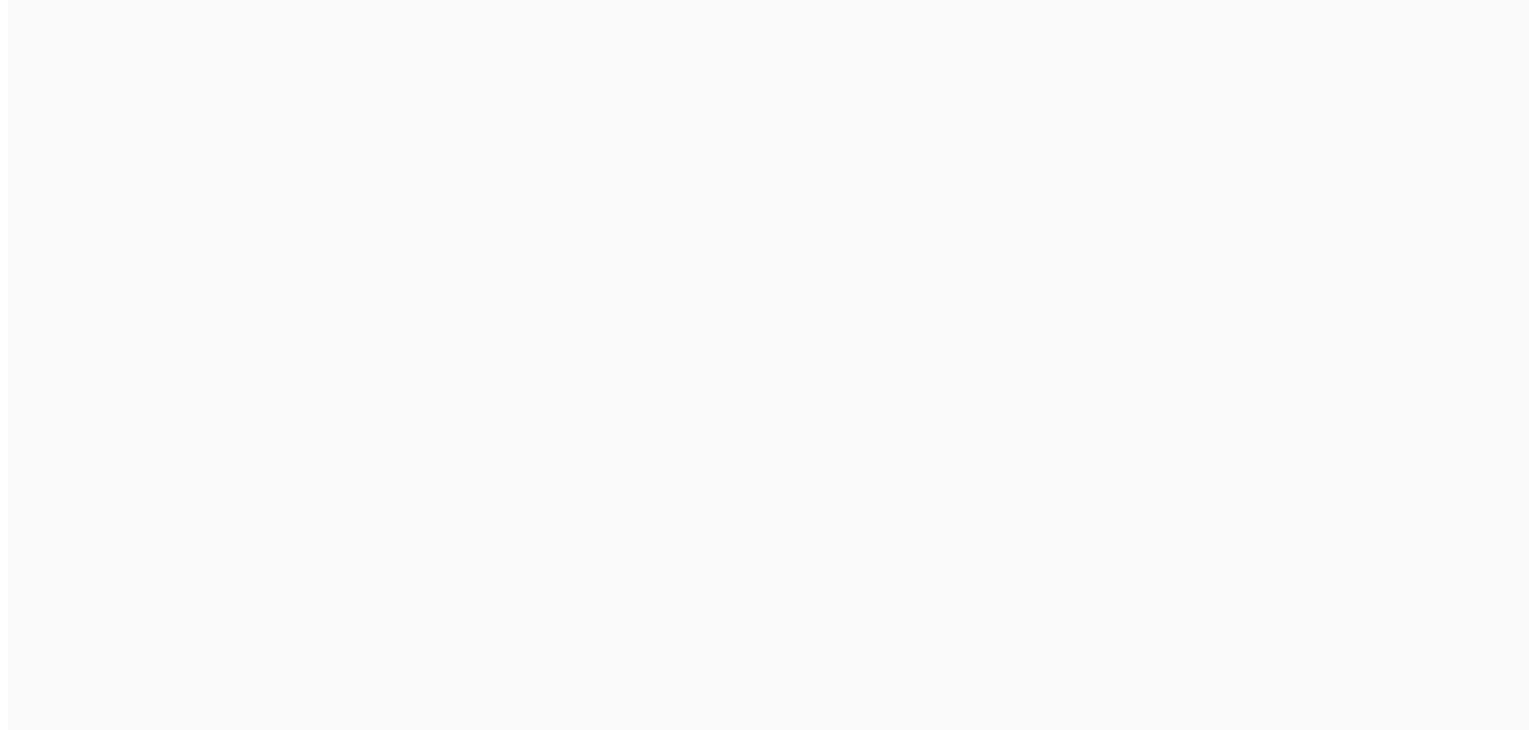 scroll, scrollTop: 0, scrollLeft: 0, axis: both 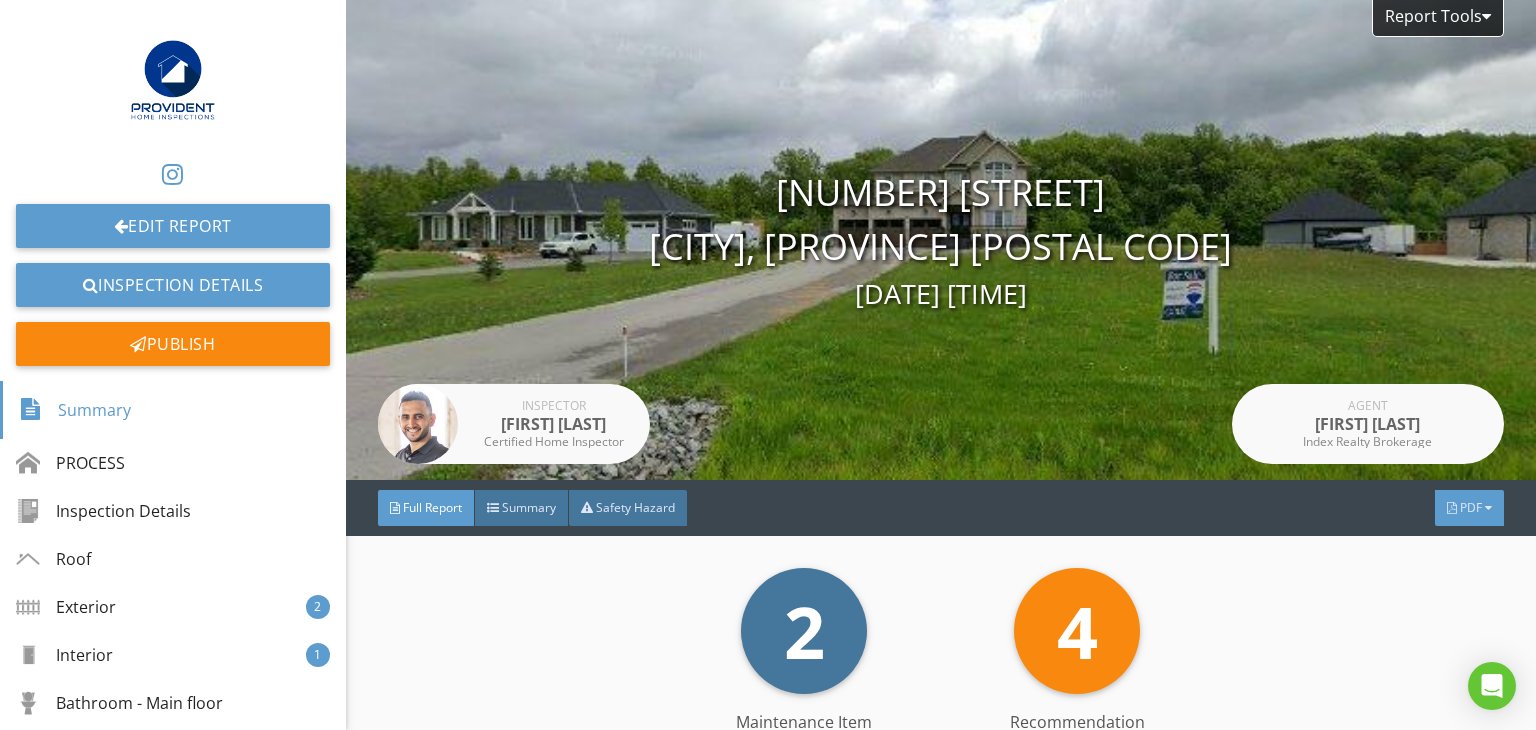 click on "PDF" at bounding box center [1471, 507] 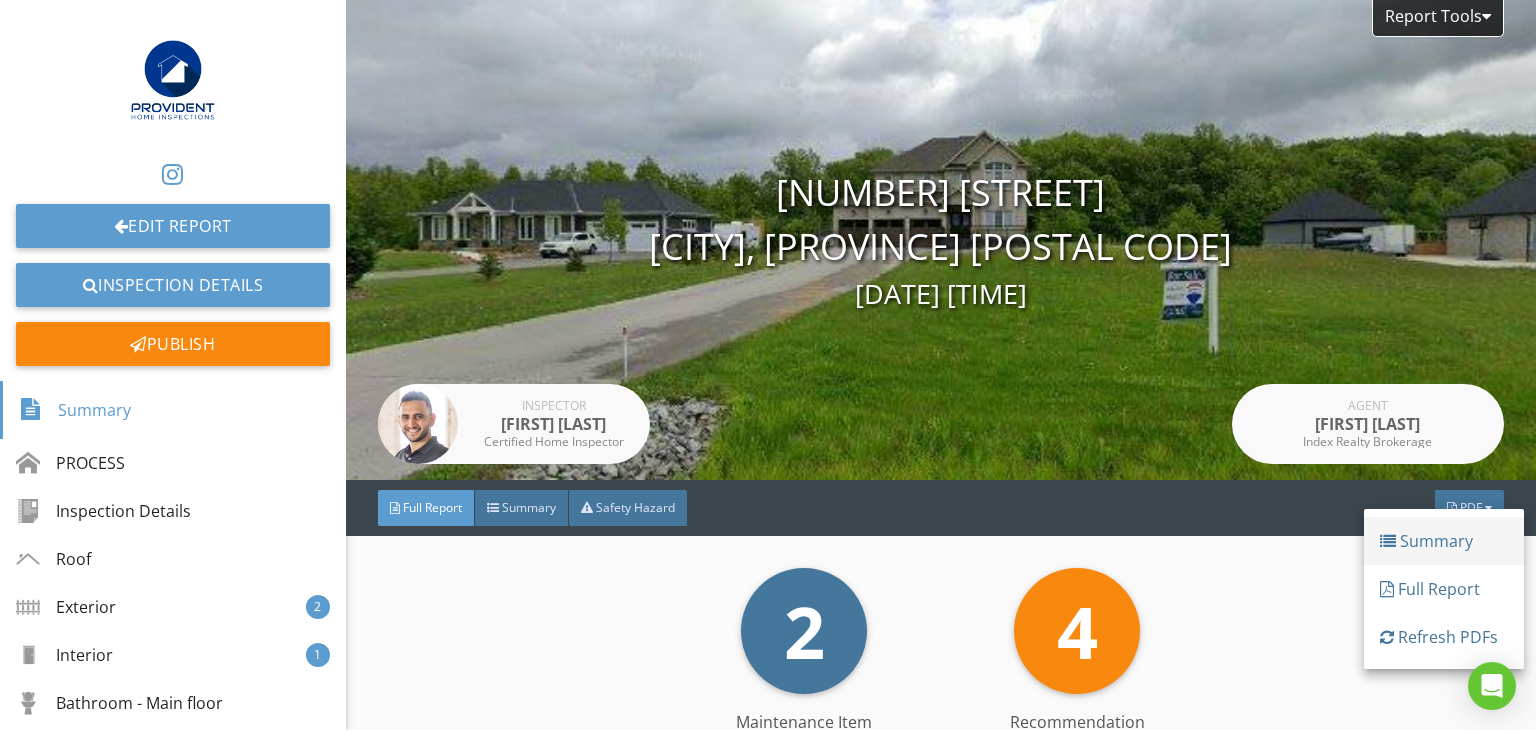 click on "Summary" at bounding box center (1444, 541) 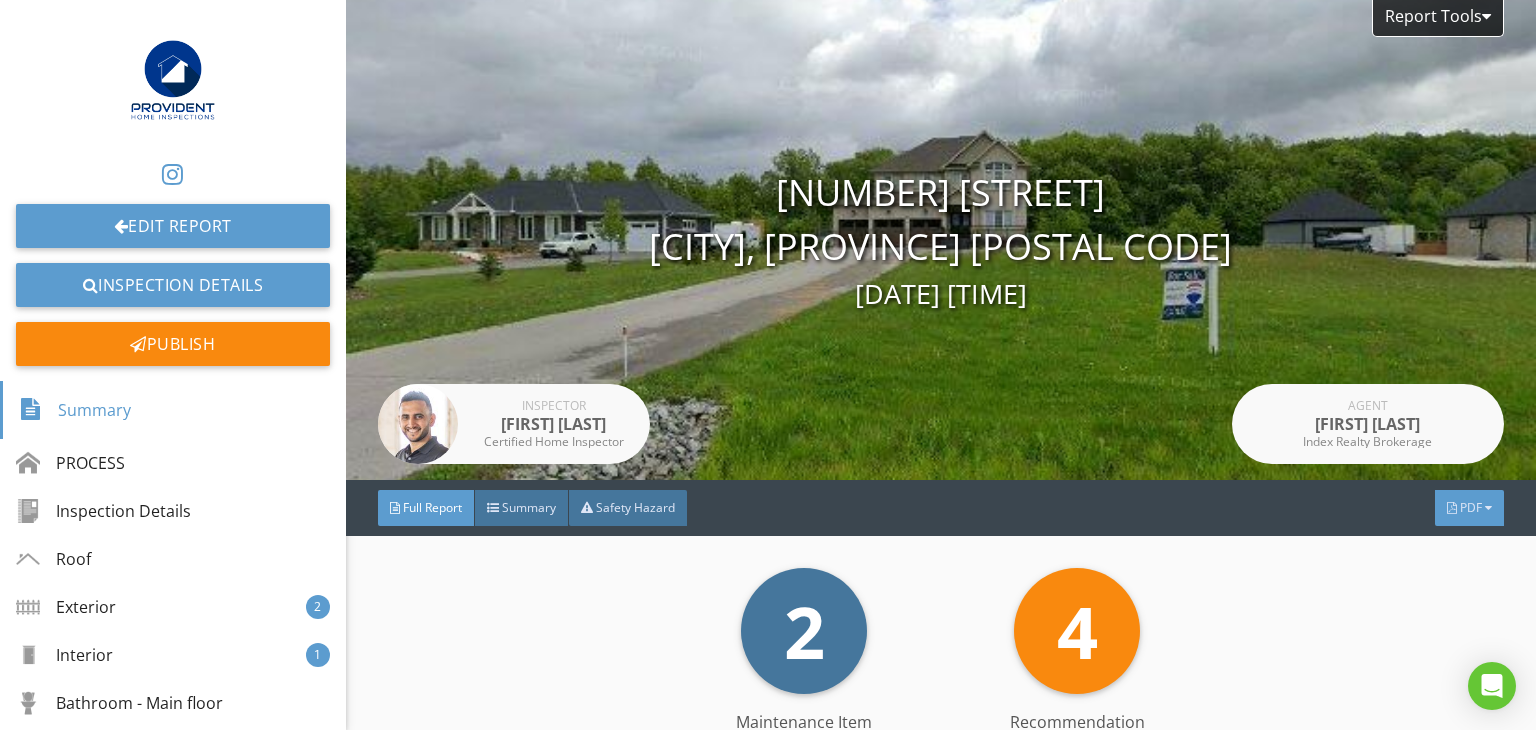 click on "PDF" at bounding box center [1471, 507] 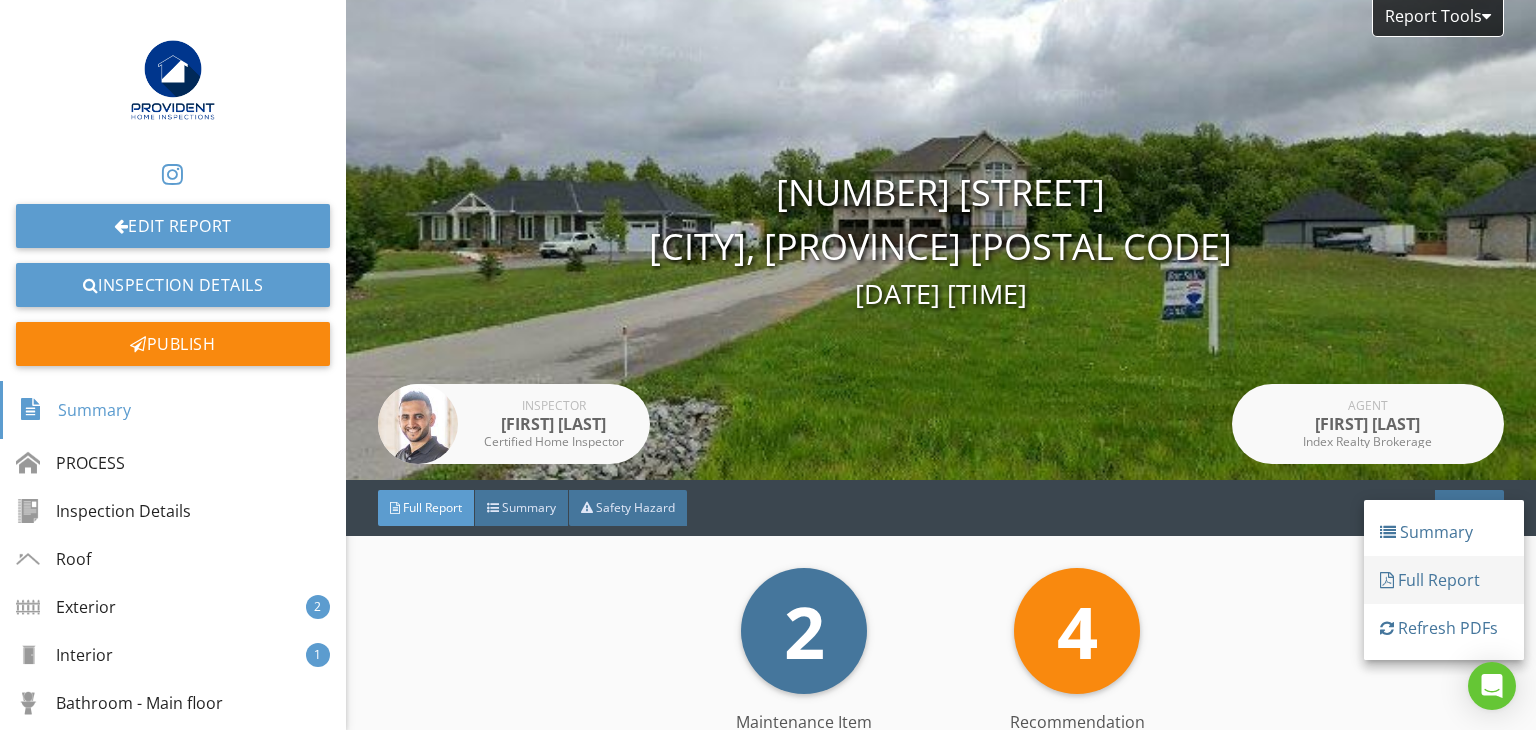 click on "Full Report" at bounding box center [1444, 580] 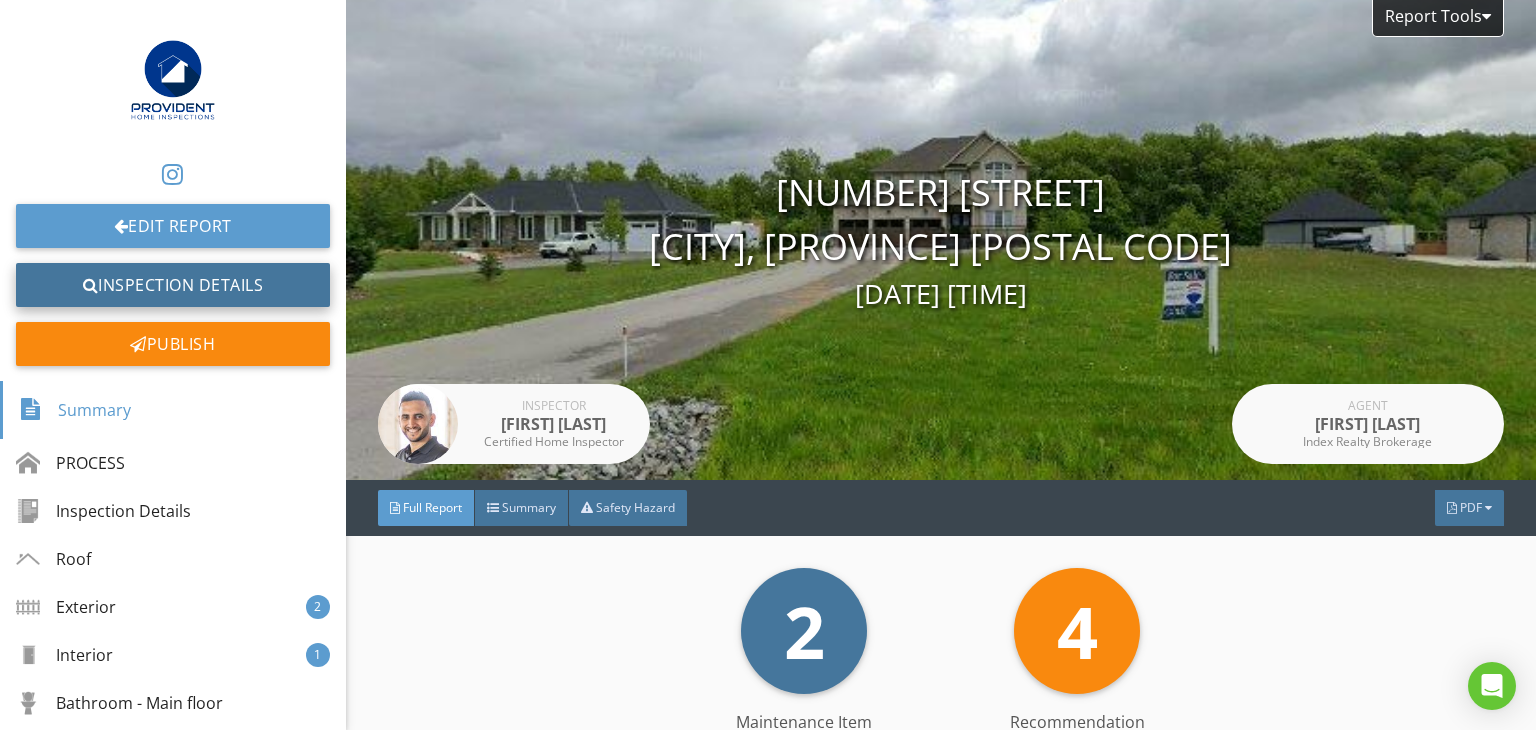 click on "Inspection Details" at bounding box center [173, 285] 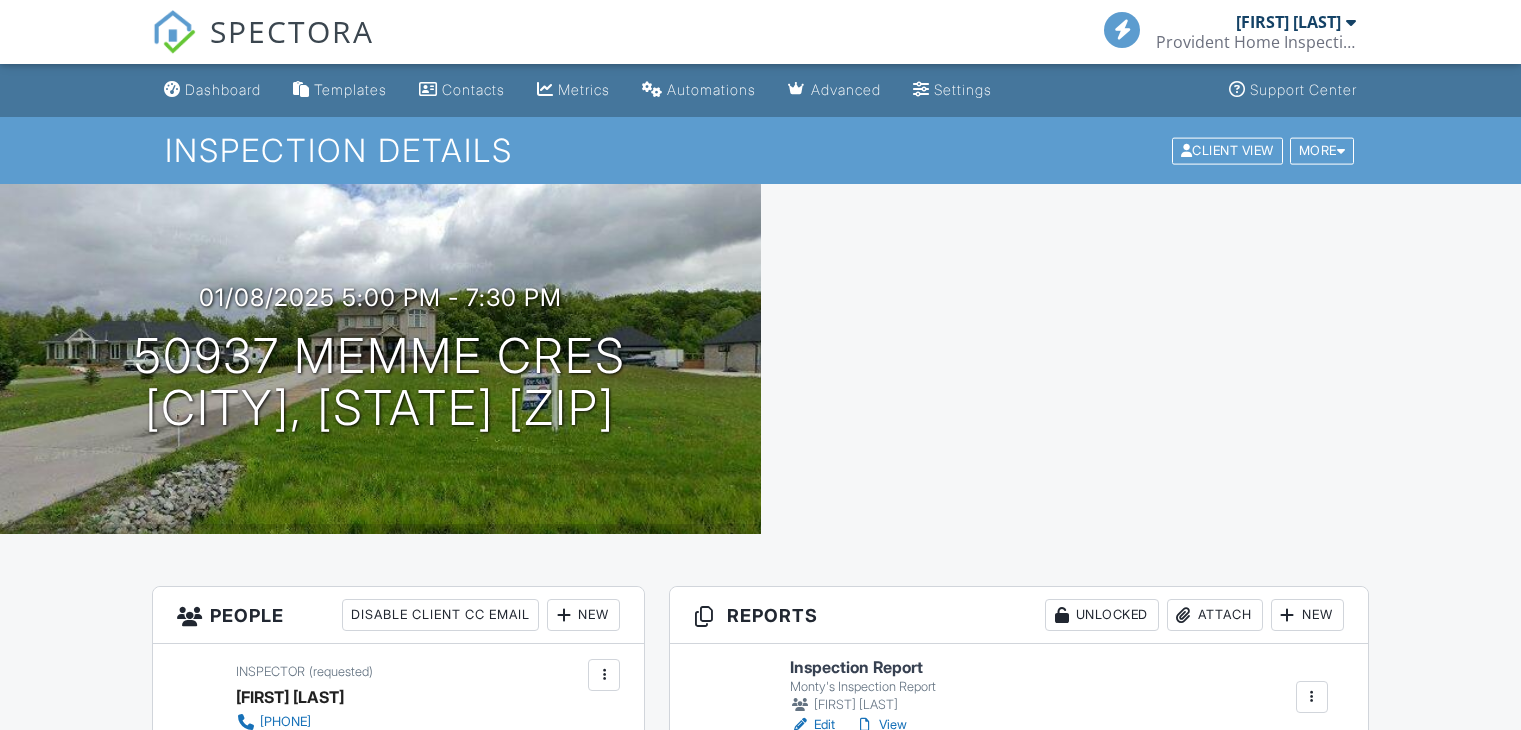 scroll, scrollTop: 0, scrollLeft: 0, axis: both 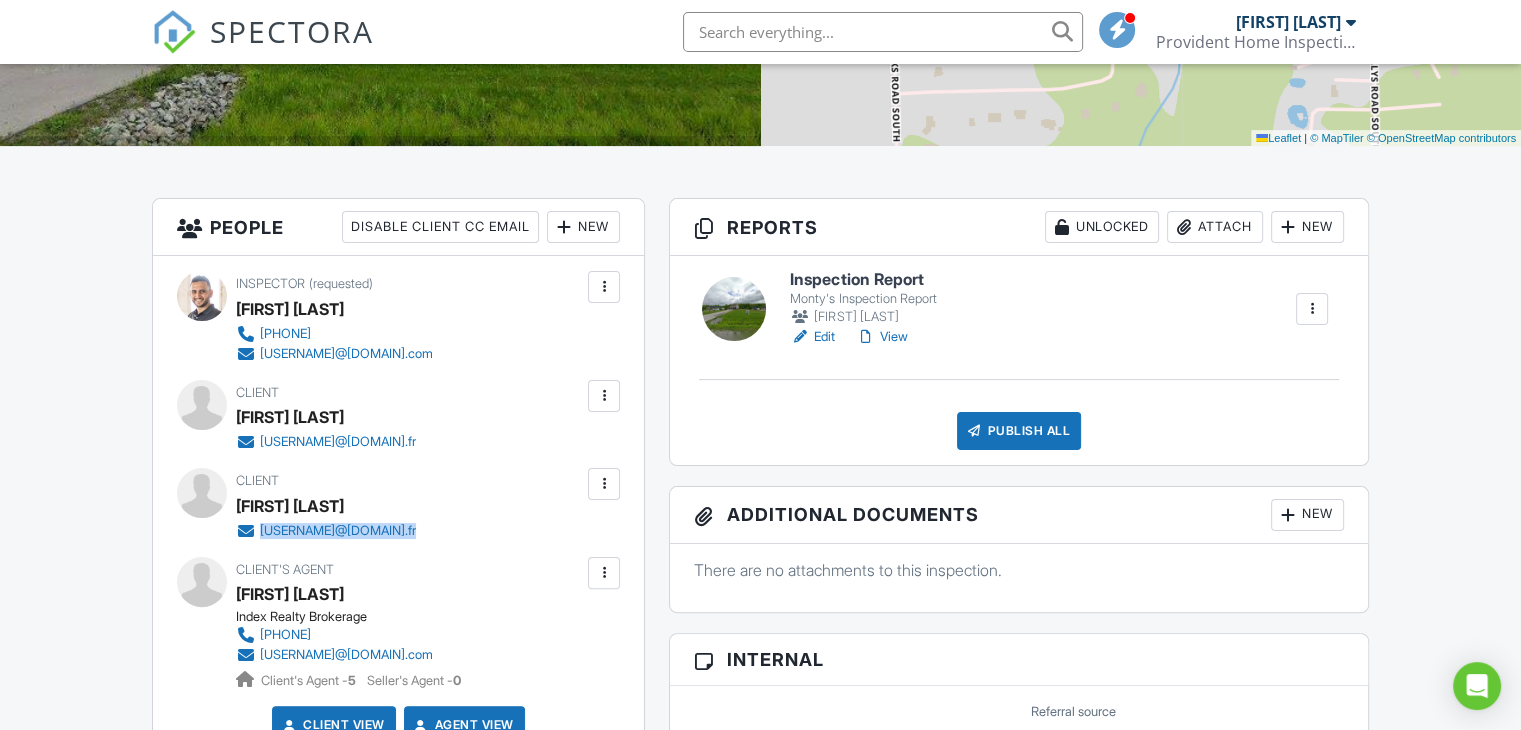 drag, startPoint x: 466, startPoint y: 531, endPoint x: 260, endPoint y: 529, distance: 206.0097 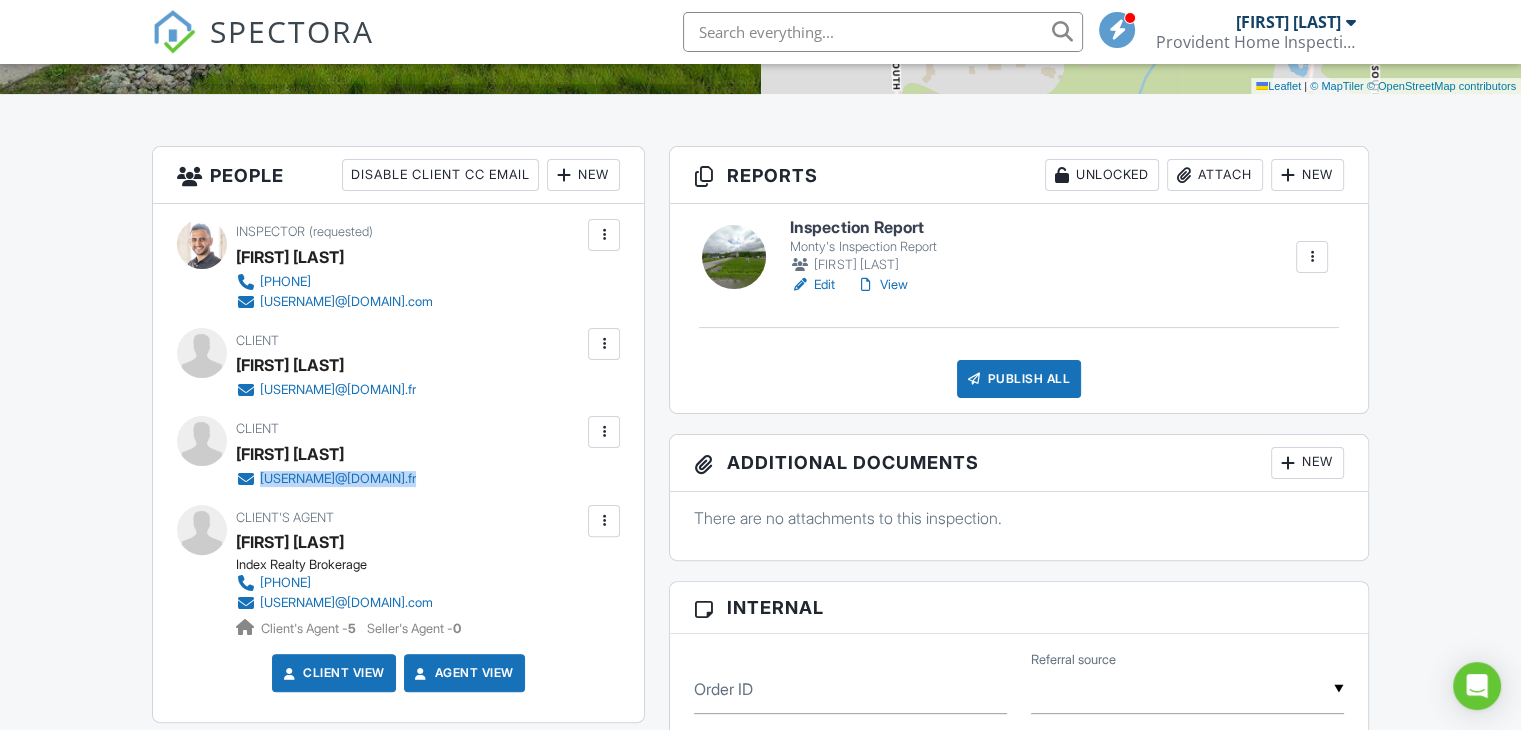 scroll, scrollTop: 442, scrollLeft: 0, axis: vertical 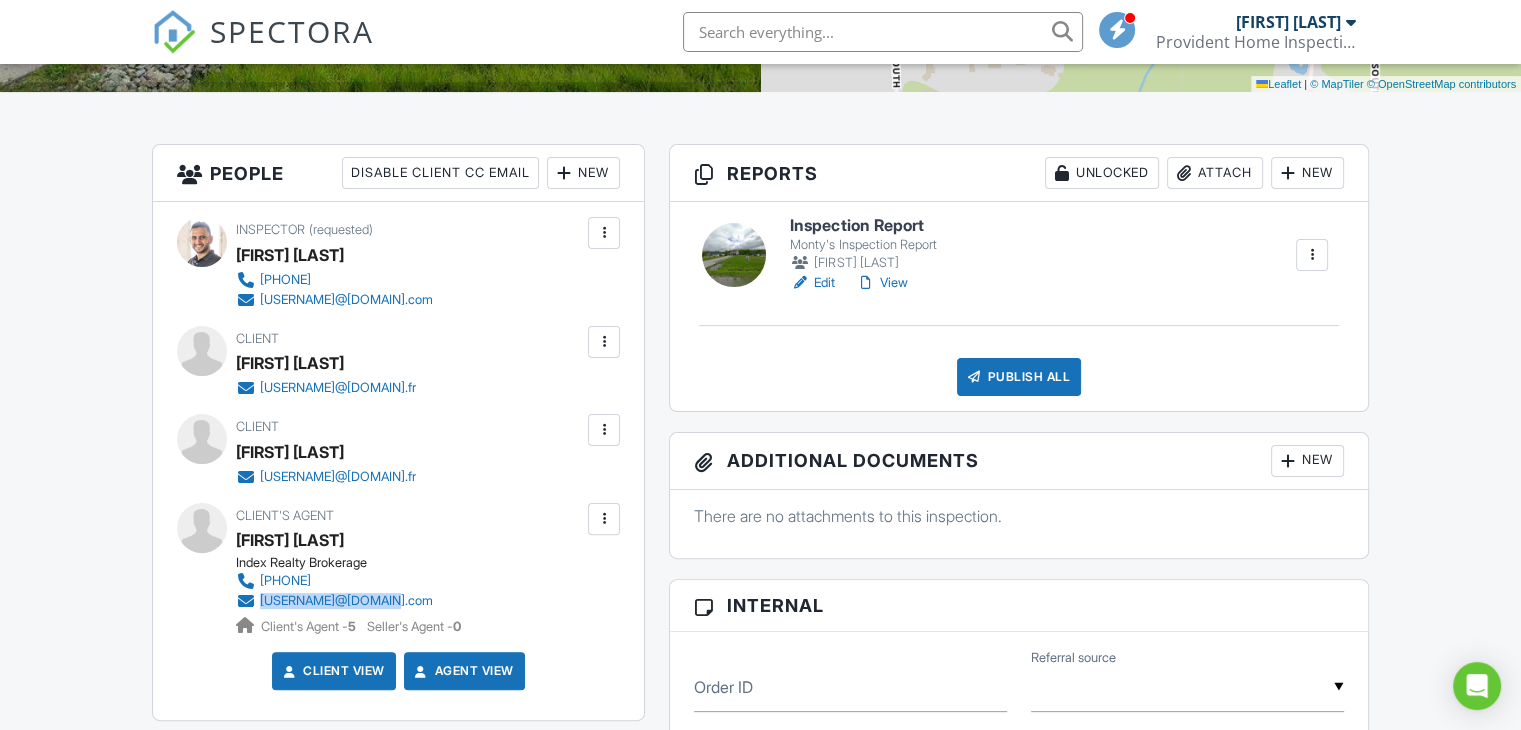 drag, startPoint x: 500, startPoint y: 597, endPoint x: 262, endPoint y: 605, distance: 238.13441 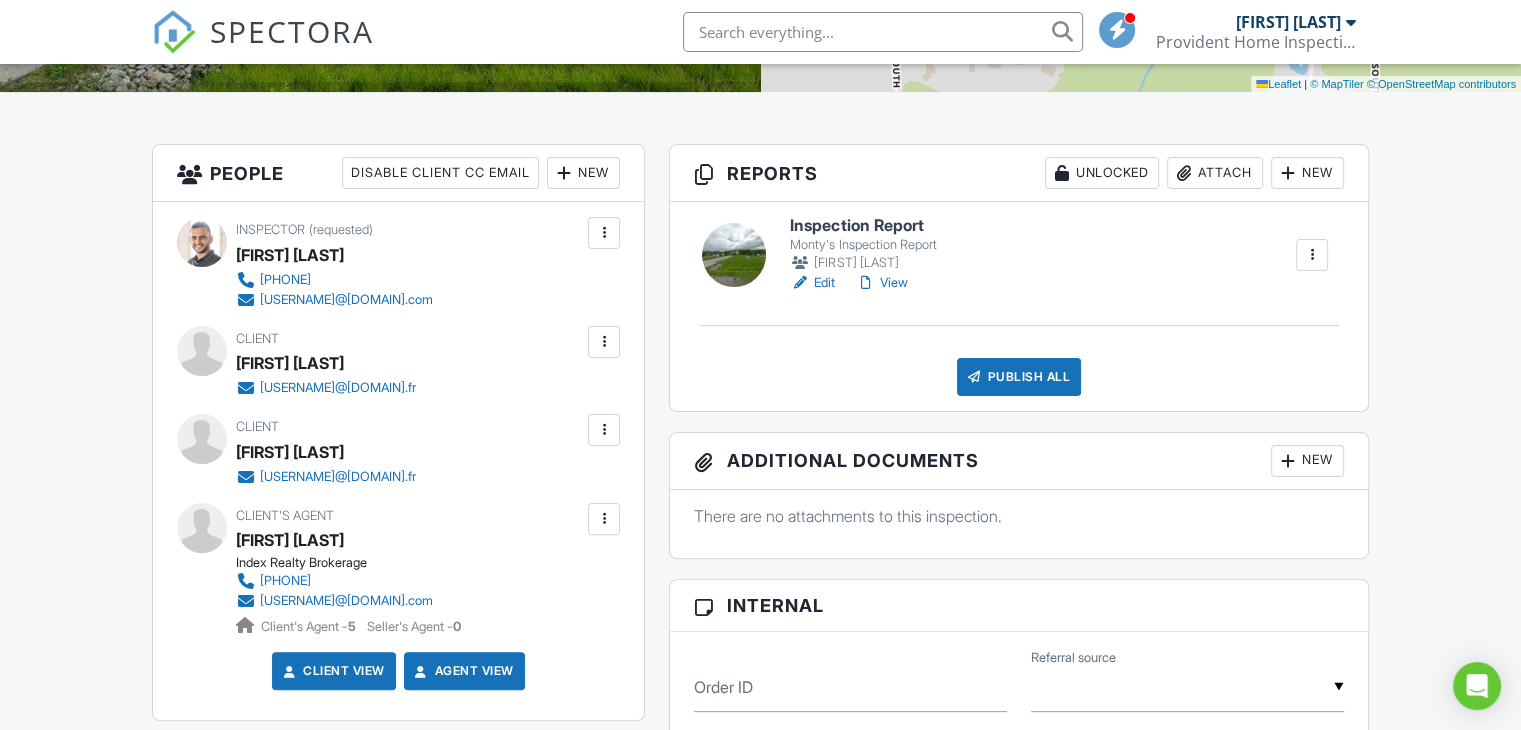 click on "Dashboard
Templates
Contacts
Metrics
Automations
Advanced
Settings
Support Center
Inspection Details
Client View
More
Property Details
Reschedule
Reorder / Copy
Share
Cancel
Delete
Print Order
Convert to V10
Disable Pass on CC Fees
View Change Log
01/08/2025  5:00 pm
- 7:30 pm
50937 Memme Cres
Welland, ON L0S 1V0
+ −  Leaflet   |   © MapTiler   © OpenStreetMap contributors
All emails and texts are disabled for this inspection!
All emails and texts have been disabled for this inspection. This may have happened due to someone manually disabling them or this inspection being unconfirmed when it was scheduled. To re-enable emails and texts for this inspection, click the button below.
Turn on emails and texts" at bounding box center [760, 943] 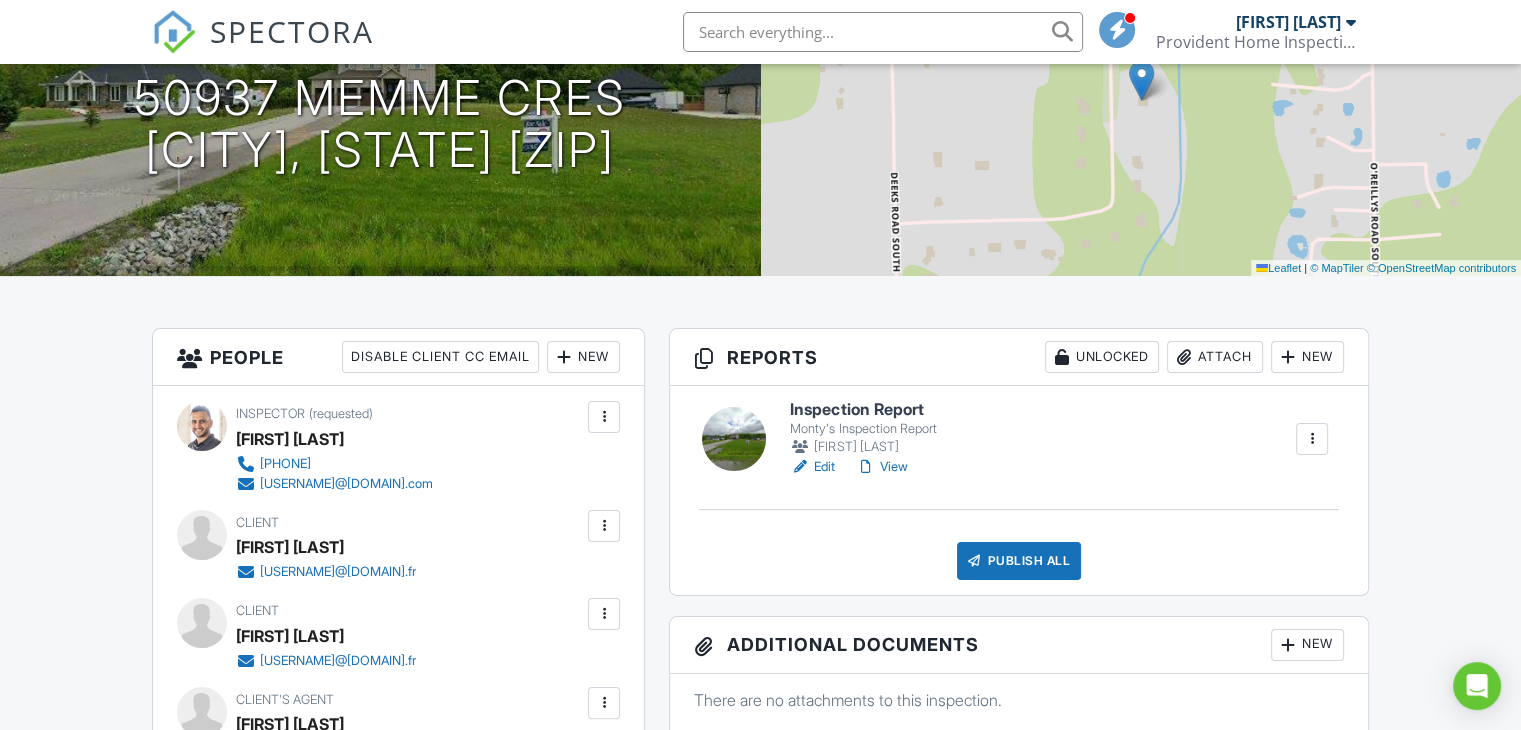 scroll, scrollTop: 264, scrollLeft: 0, axis: vertical 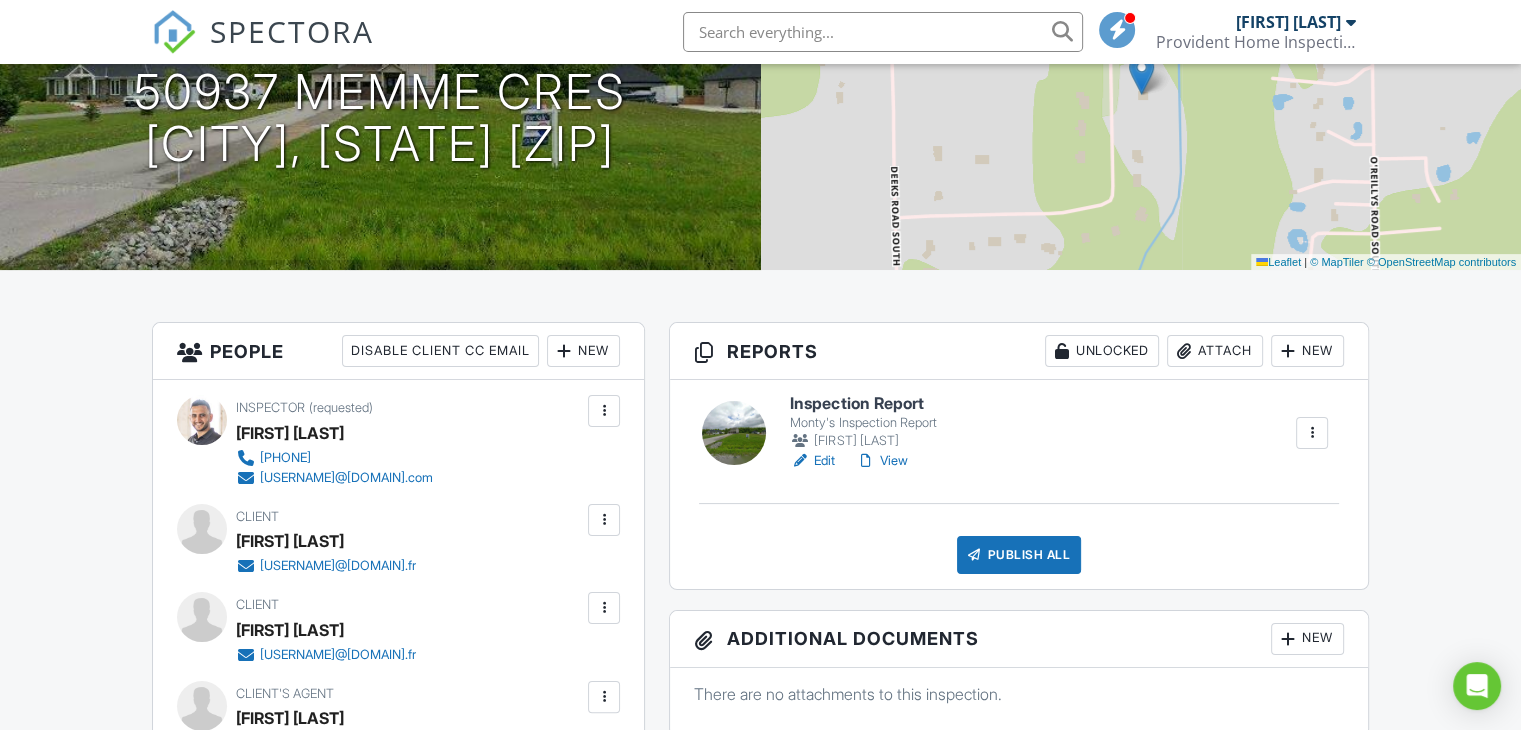 drag, startPoint x: 467, startPoint y: 536, endPoint x: 383, endPoint y: 546, distance: 84.59315 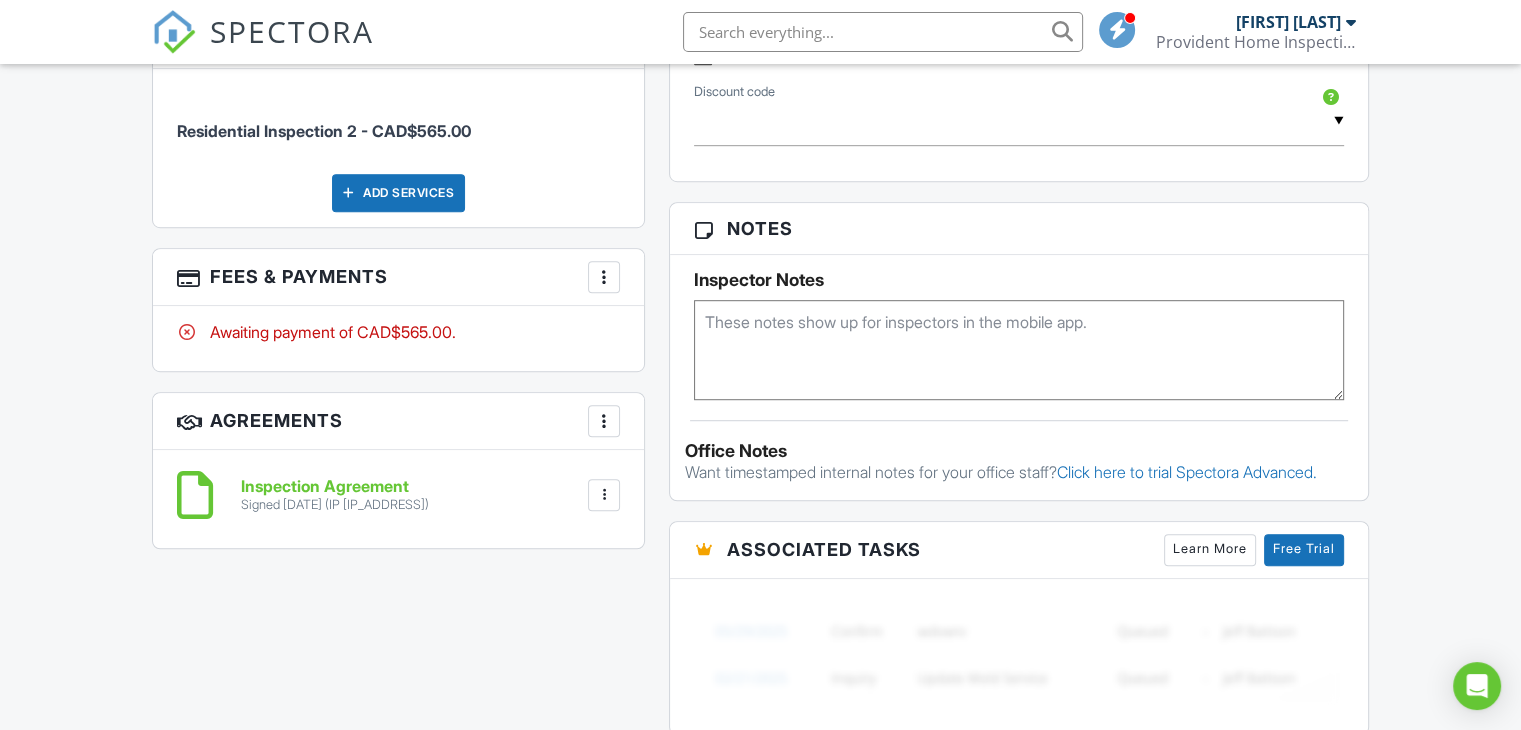 scroll, scrollTop: 1167, scrollLeft: 0, axis: vertical 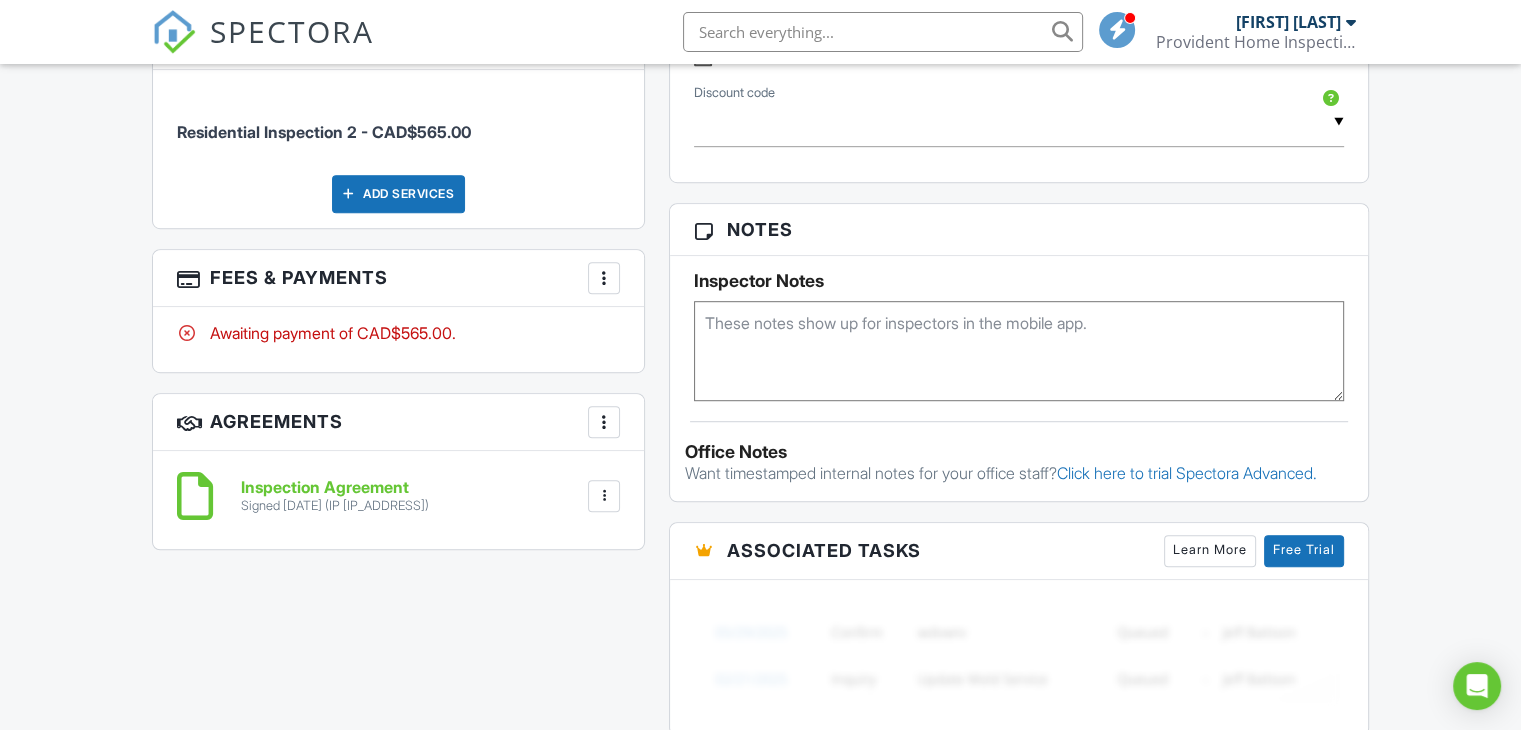 click at bounding box center (604, 278) 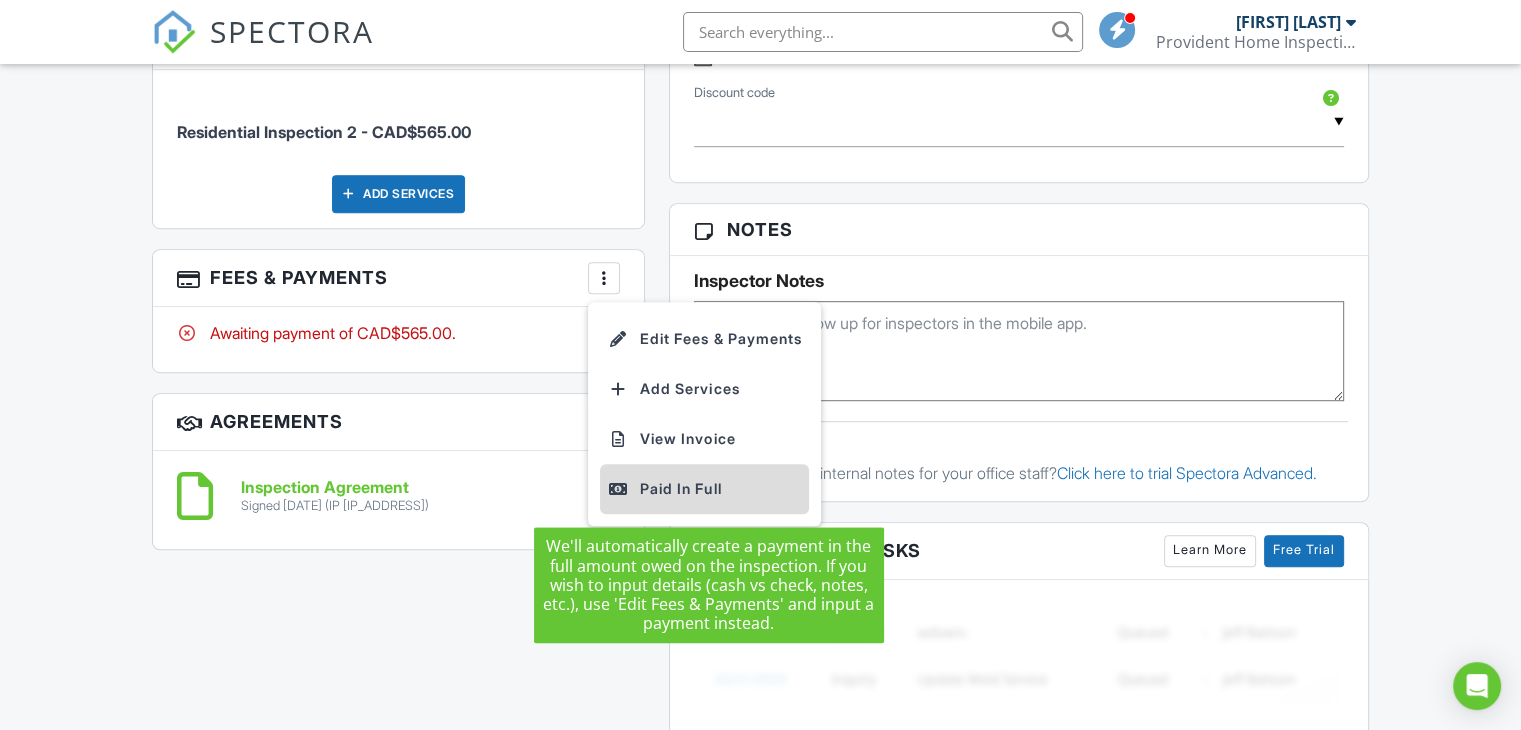 click on "Paid In Full" at bounding box center [704, 489] 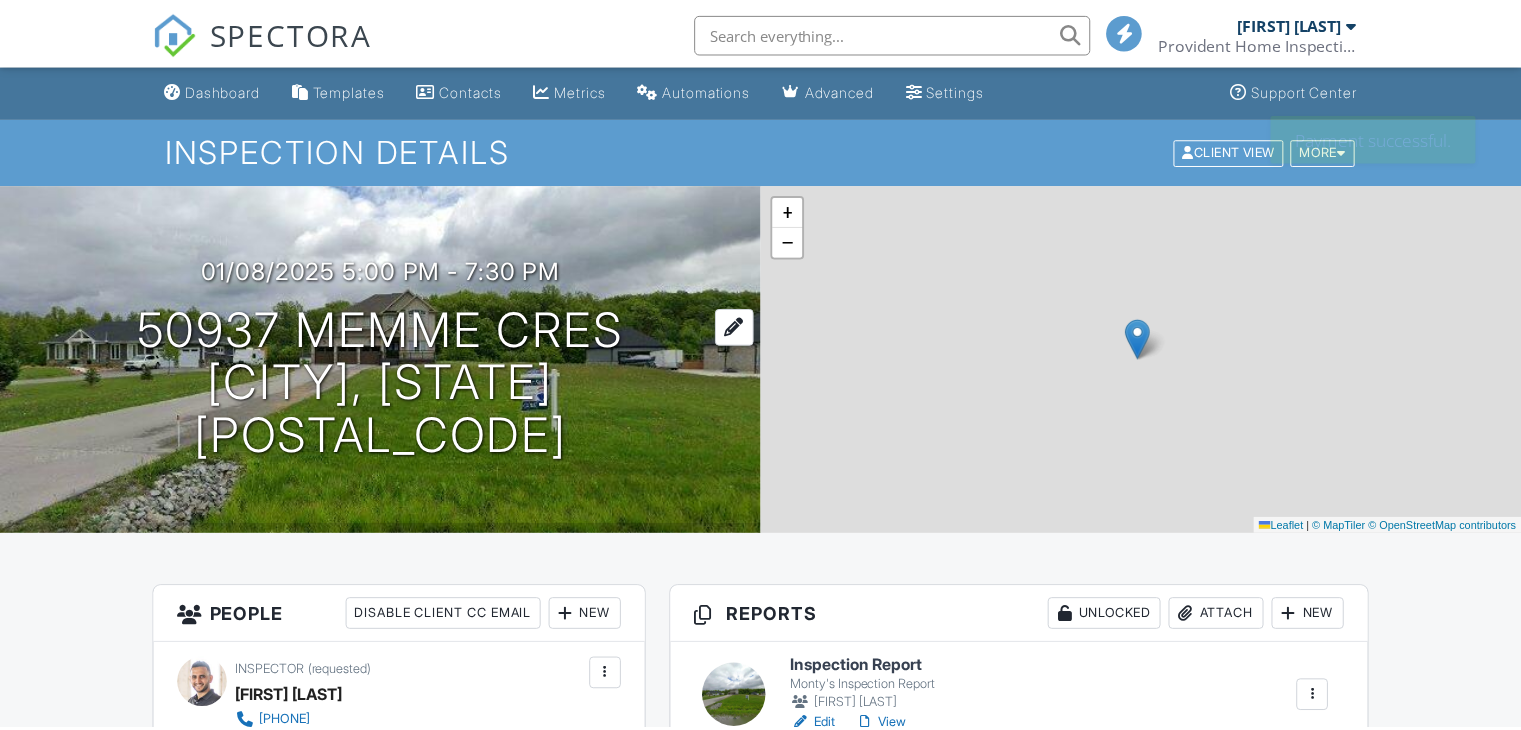 scroll, scrollTop: 0, scrollLeft: 0, axis: both 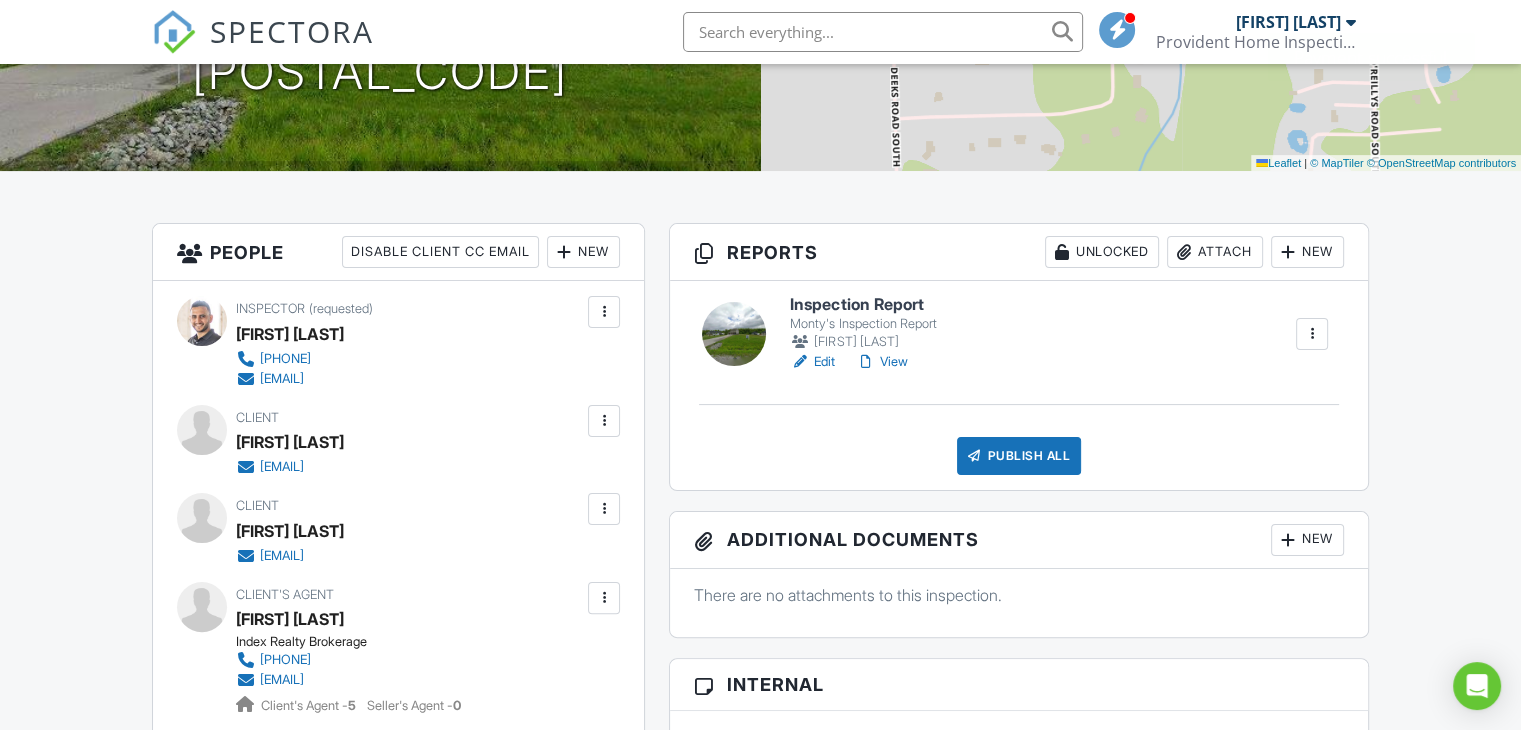 click on "Publish All" at bounding box center (1019, 456) 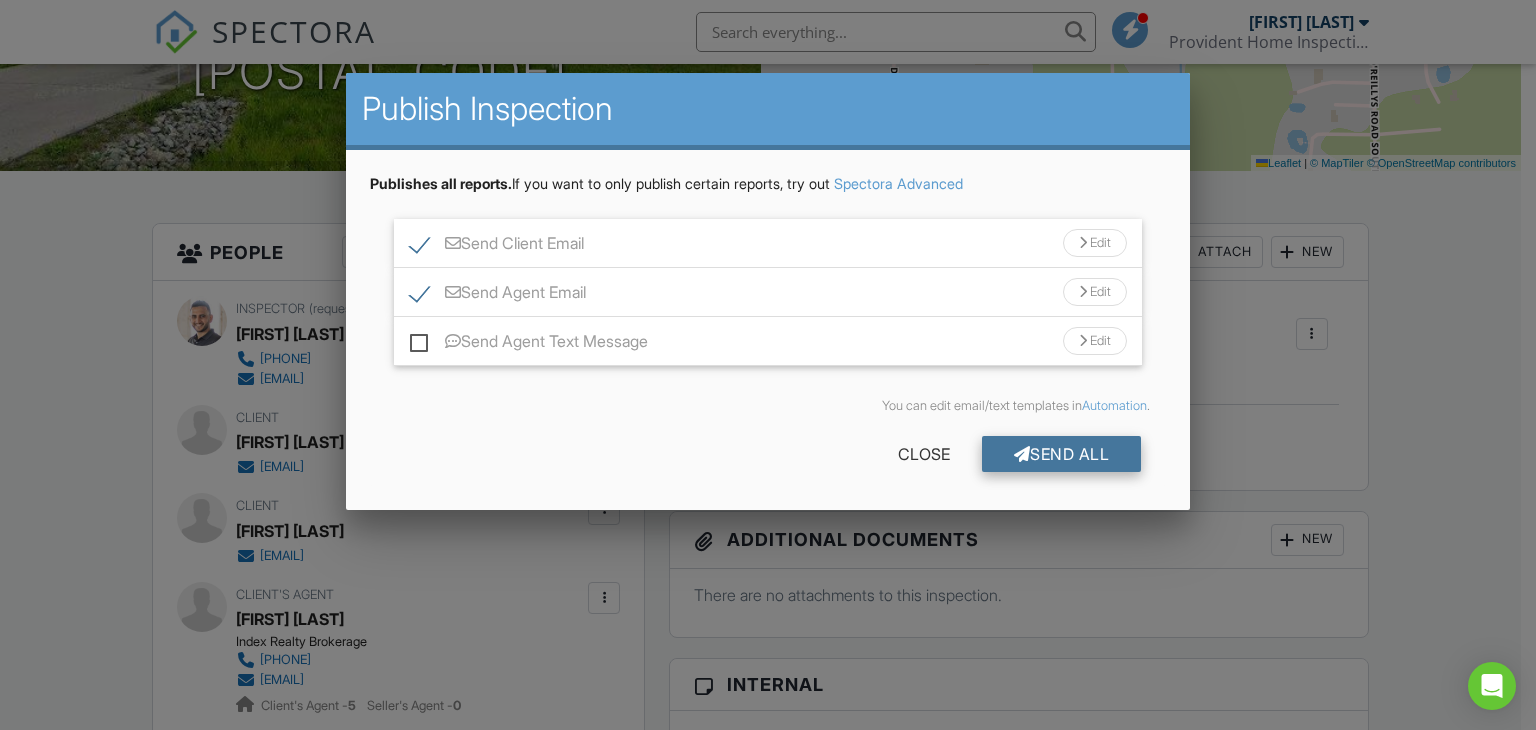 click on "Send All" at bounding box center (1062, 454) 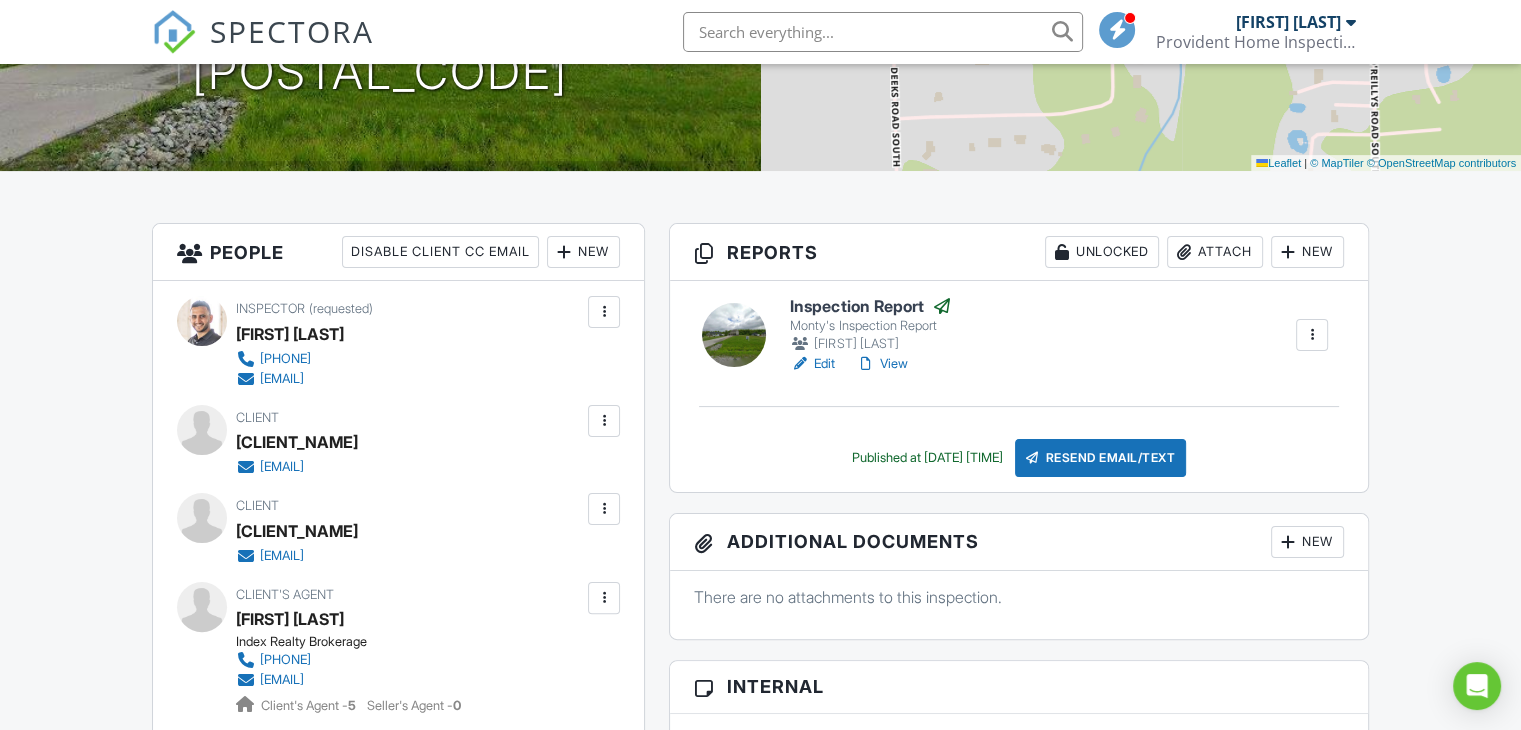 scroll, scrollTop: 363, scrollLeft: 0, axis: vertical 